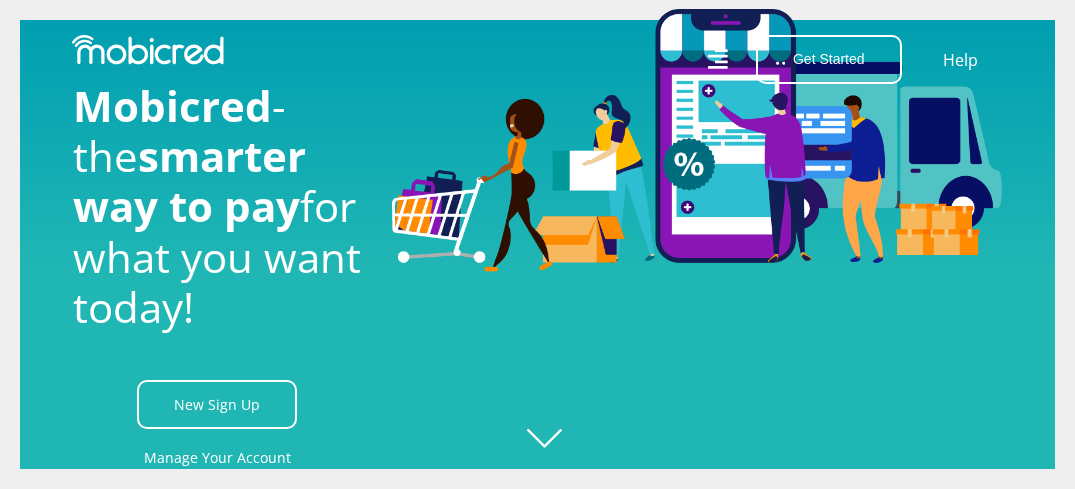 scroll, scrollTop: 0, scrollLeft: 0, axis: both 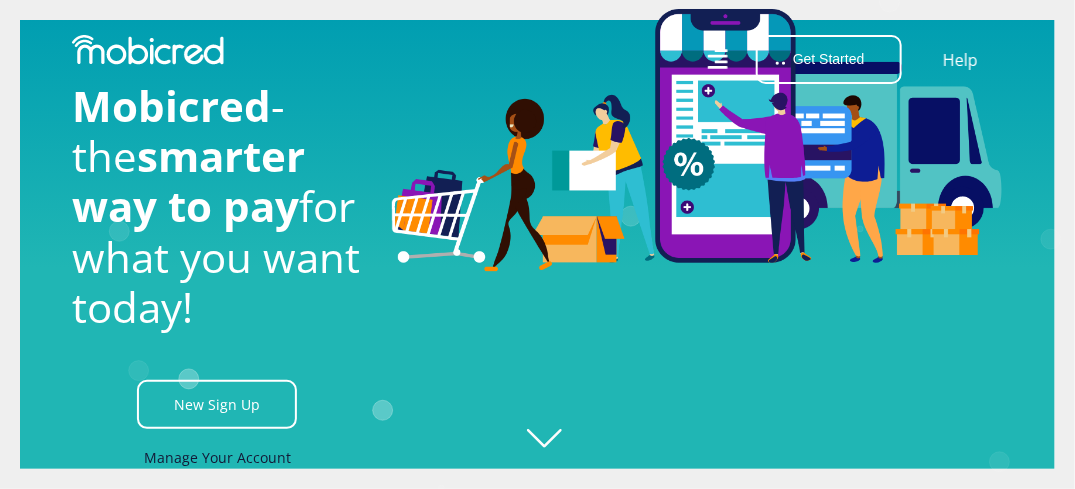 click on "Manage Your Account" at bounding box center (217, 457) 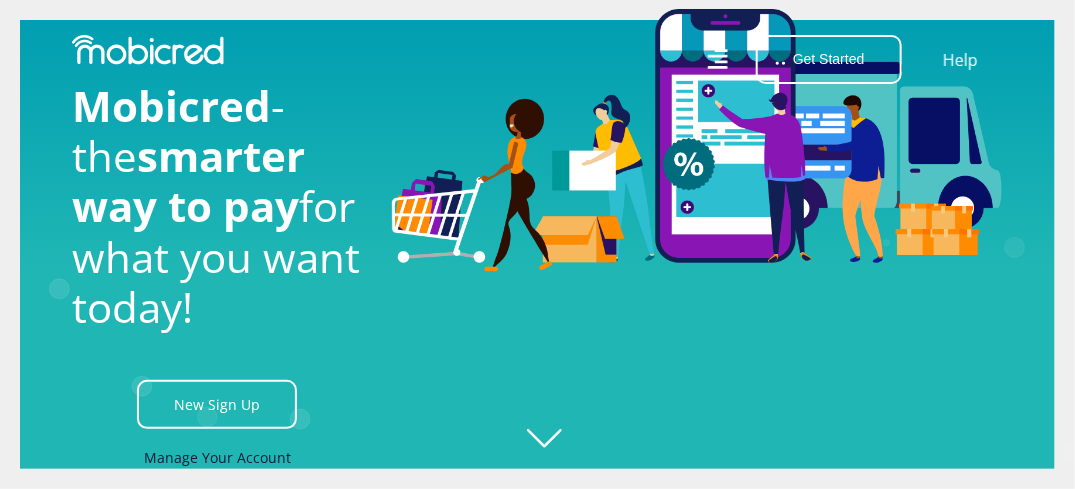 scroll, scrollTop: 0, scrollLeft: 3120, axis: horizontal 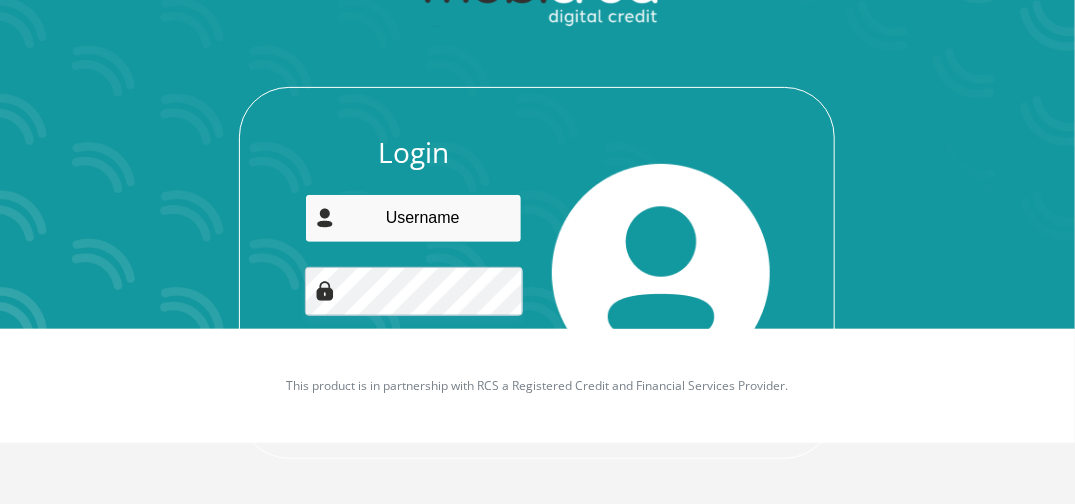 click at bounding box center (413, 218) 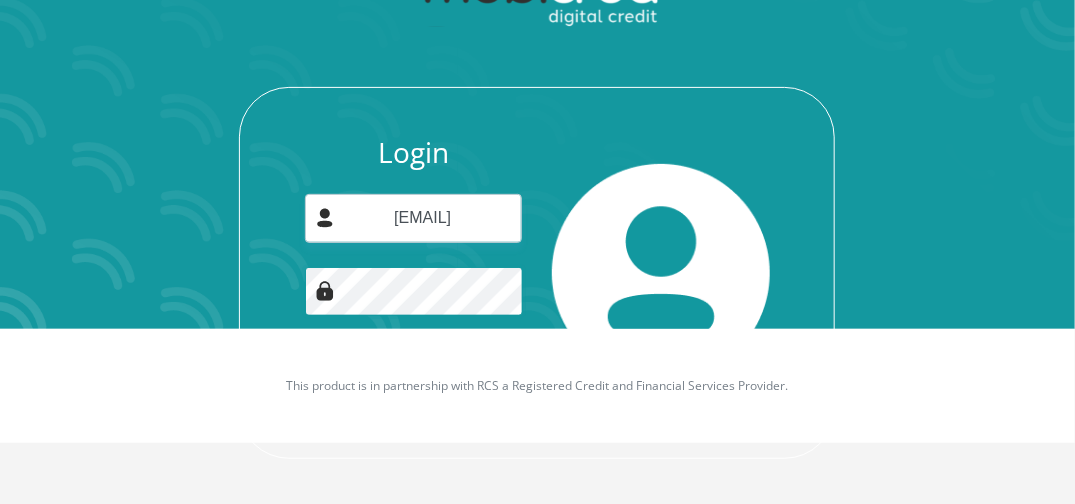 click on "Login" at bounding box center (414, 387) 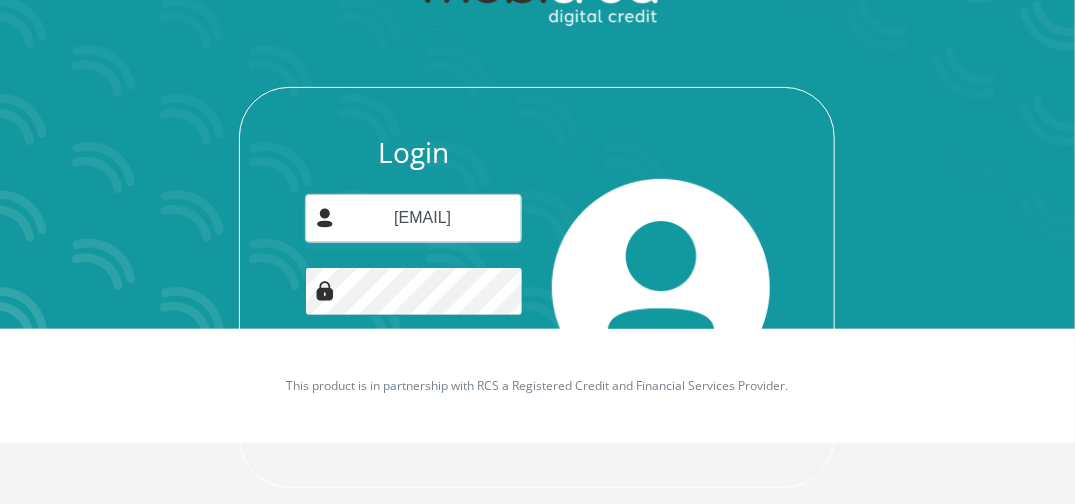 scroll, scrollTop: 0, scrollLeft: 0, axis: both 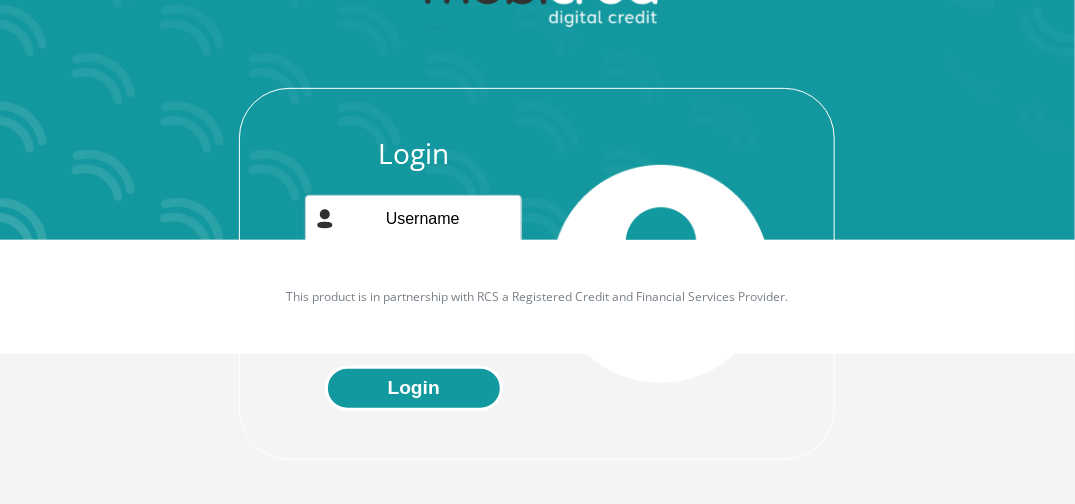 click on "Login" at bounding box center (414, 388) 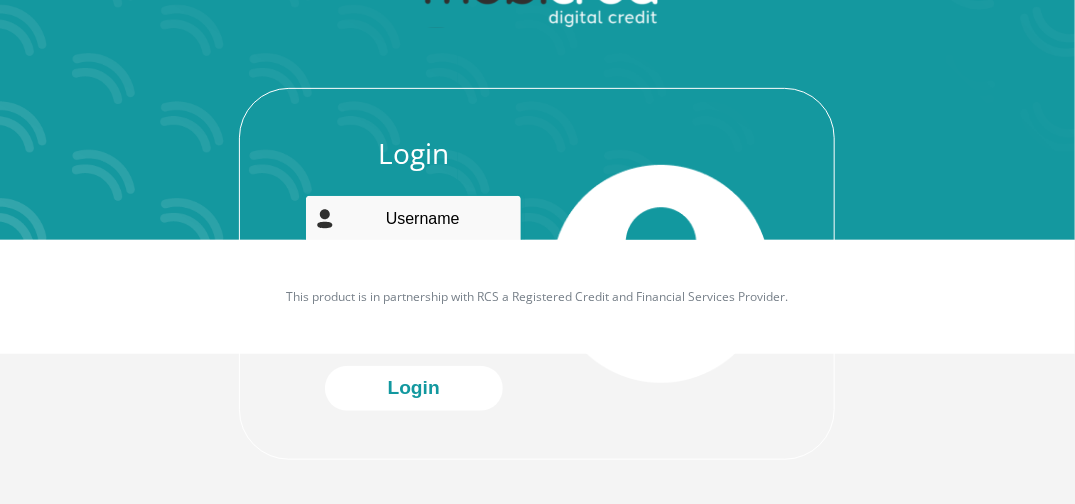 click at bounding box center [413, 219] 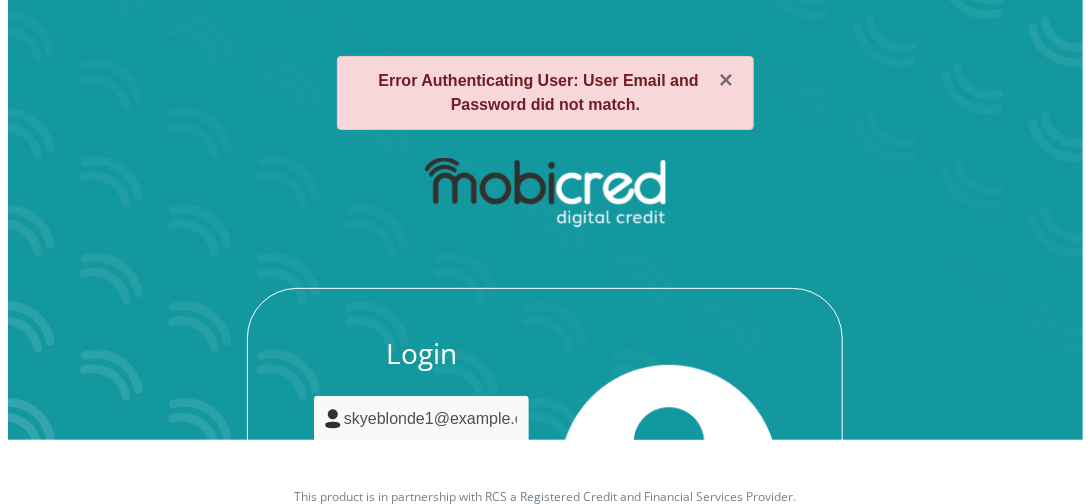 scroll, scrollTop: 0, scrollLeft: 0, axis: both 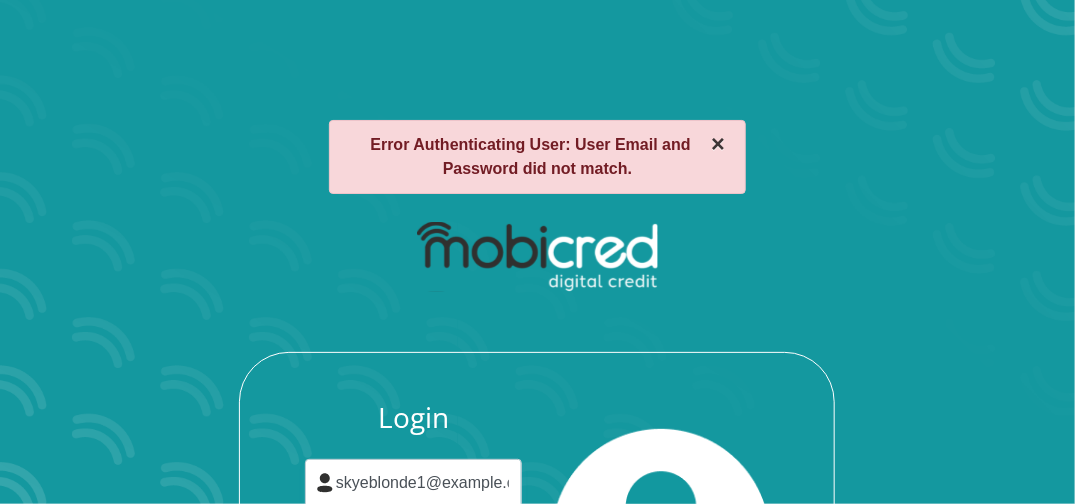 click on "×" at bounding box center (718, 145) 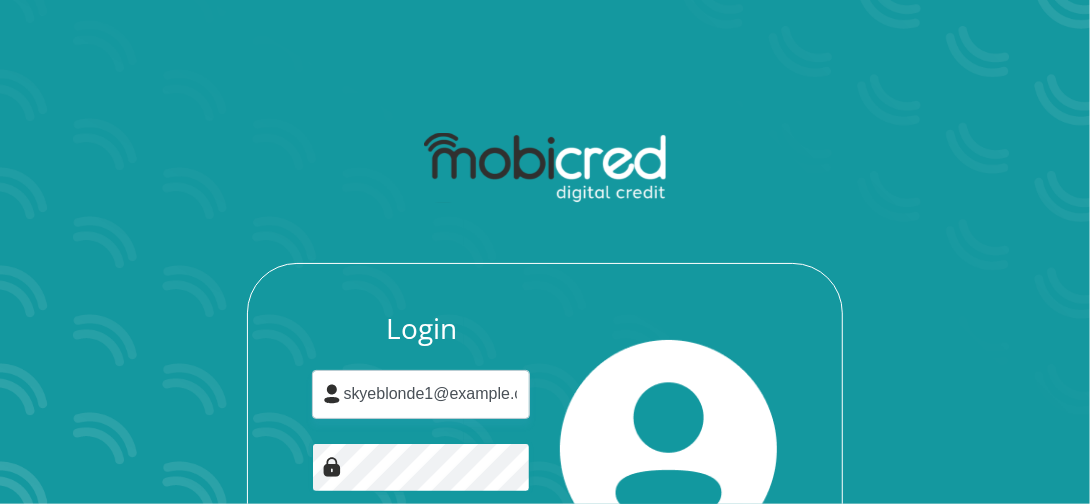 click on "Login" at bounding box center (421, 563) 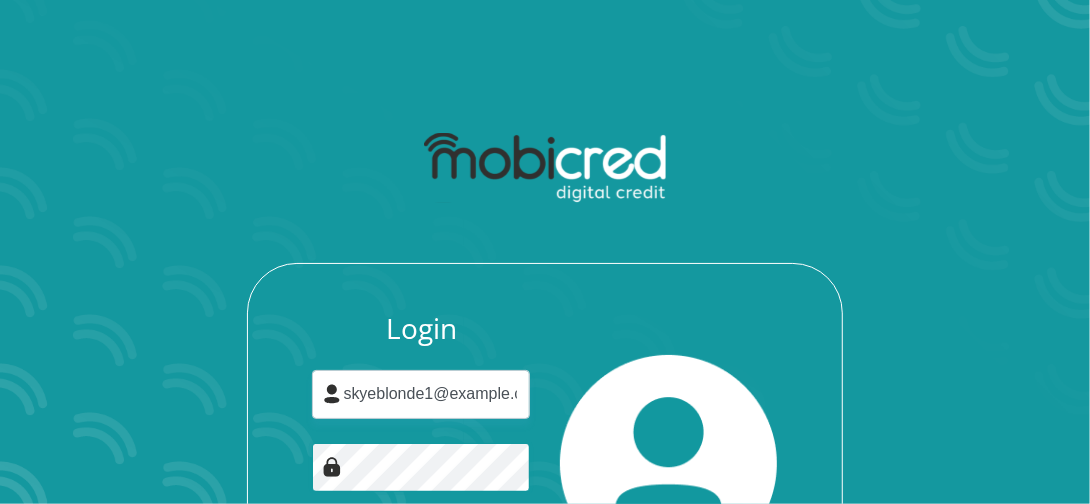 scroll, scrollTop: 0, scrollLeft: 0, axis: both 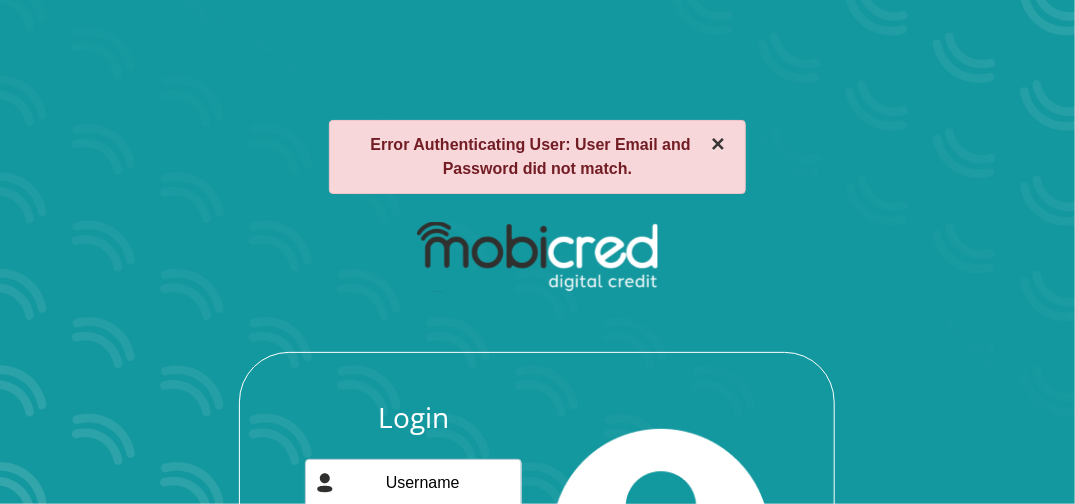 click on "×" at bounding box center [718, 145] 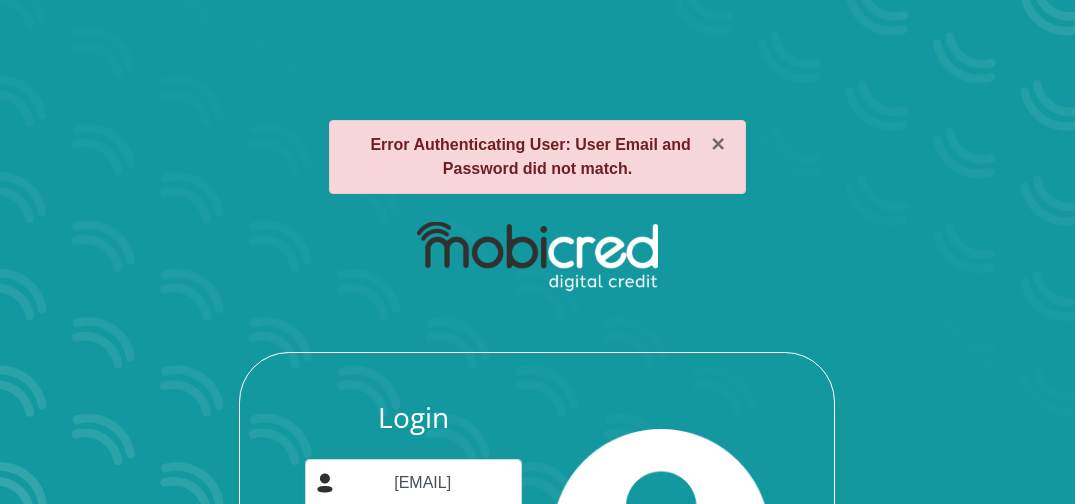 scroll, scrollTop: 0, scrollLeft: 0, axis: both 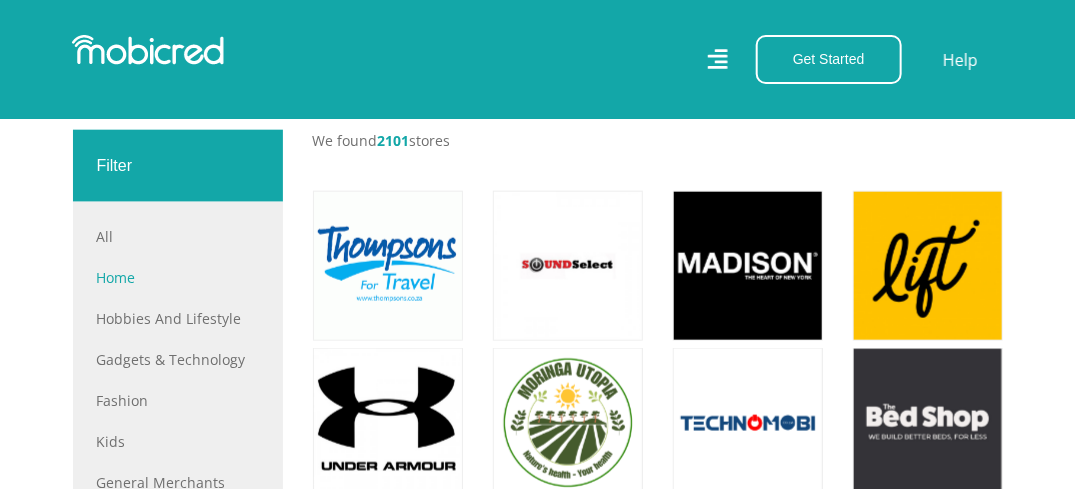 click on "Home" at bounding box center [178, 277] 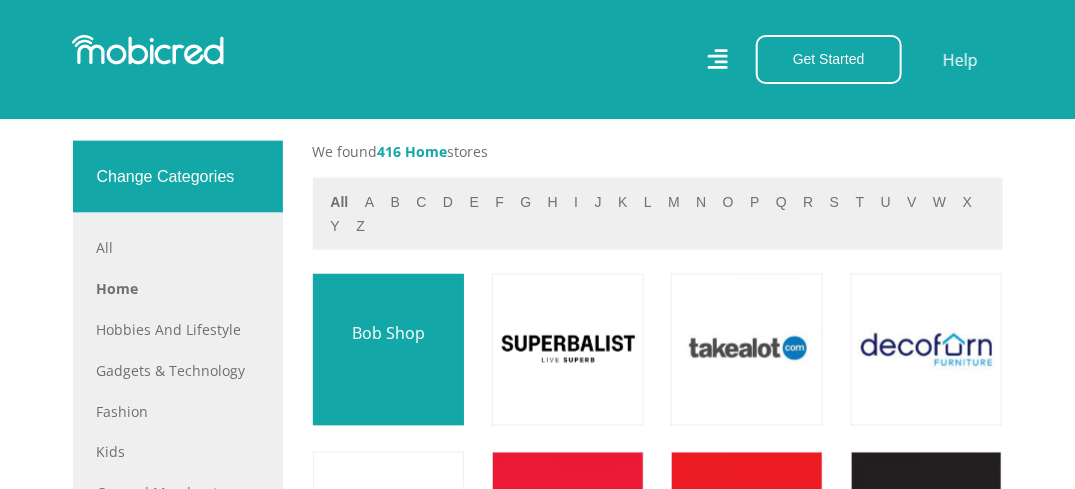 scroll, scrollTop: 800, scrollLeft: 0, axis: vertical 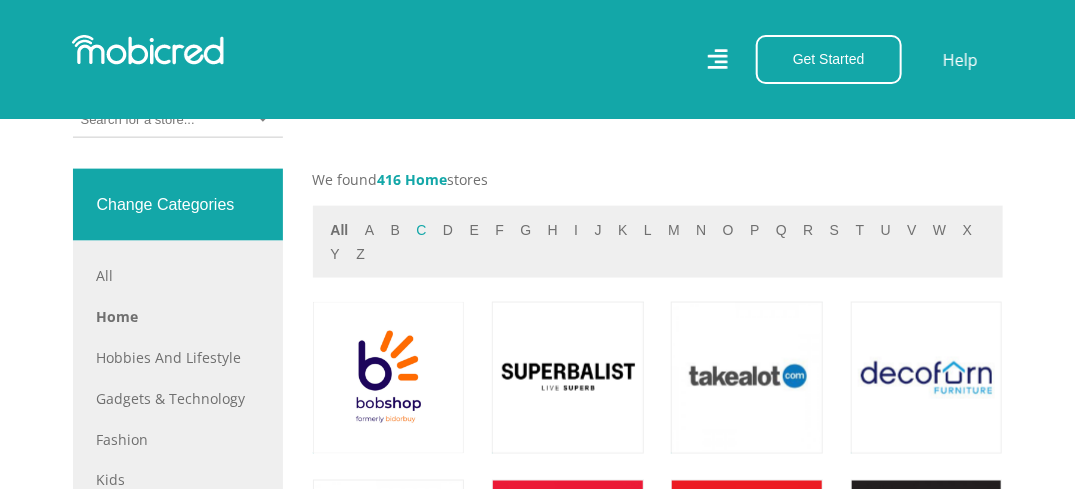 click on "c" at bounding box center (421, 230) 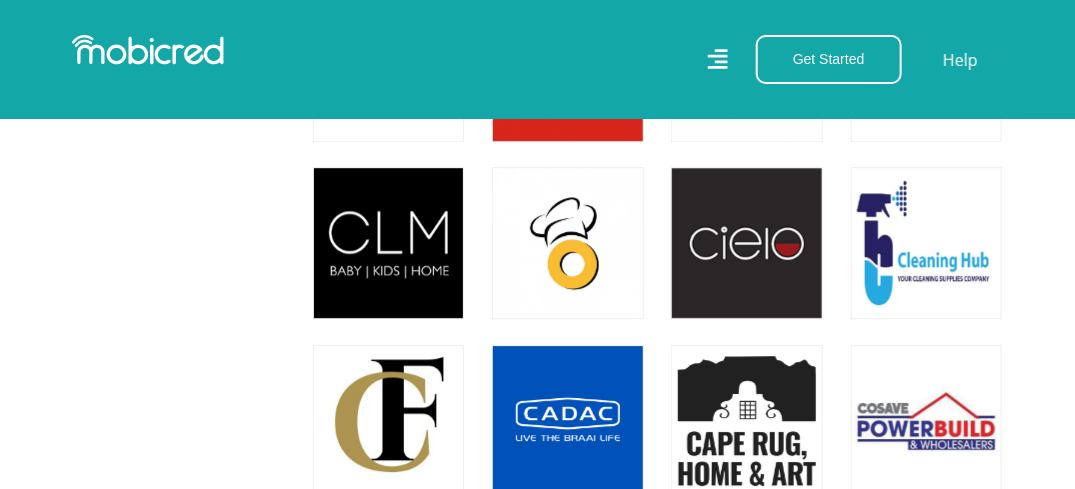 scroll, scrollTop: 2100, scrollLeft: 0, axis: vertical 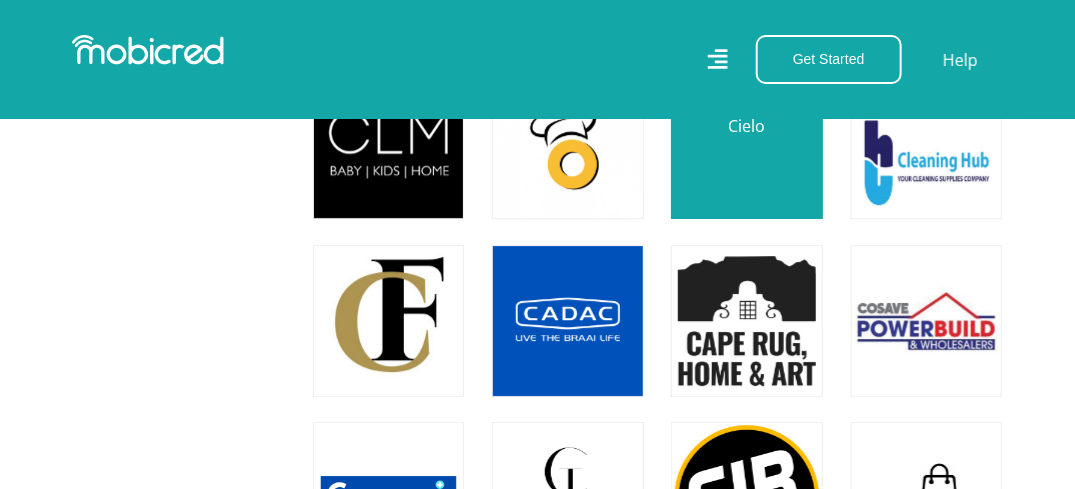 click at bounding box center [747, 143] 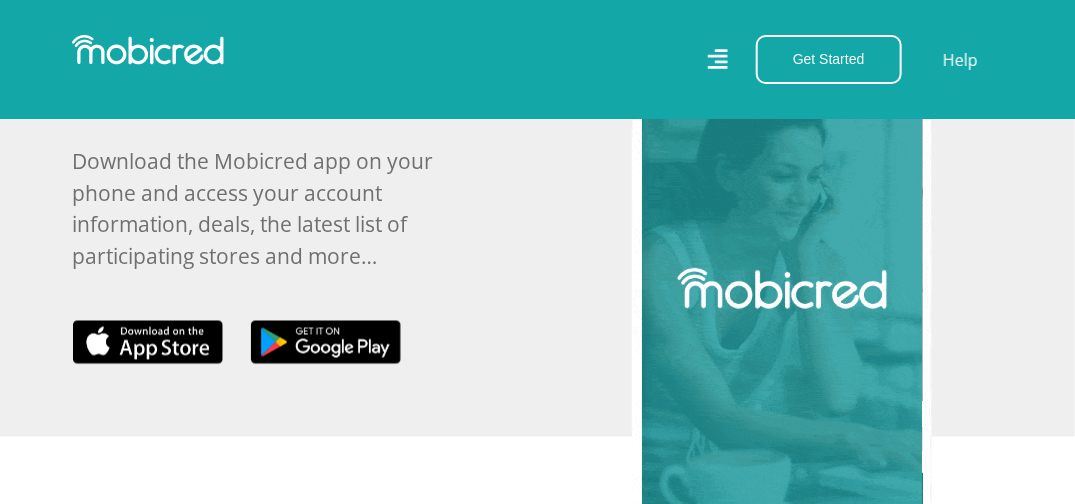 scroll, scrollTop: 588, scrollLeft: 0, axis: vertical 